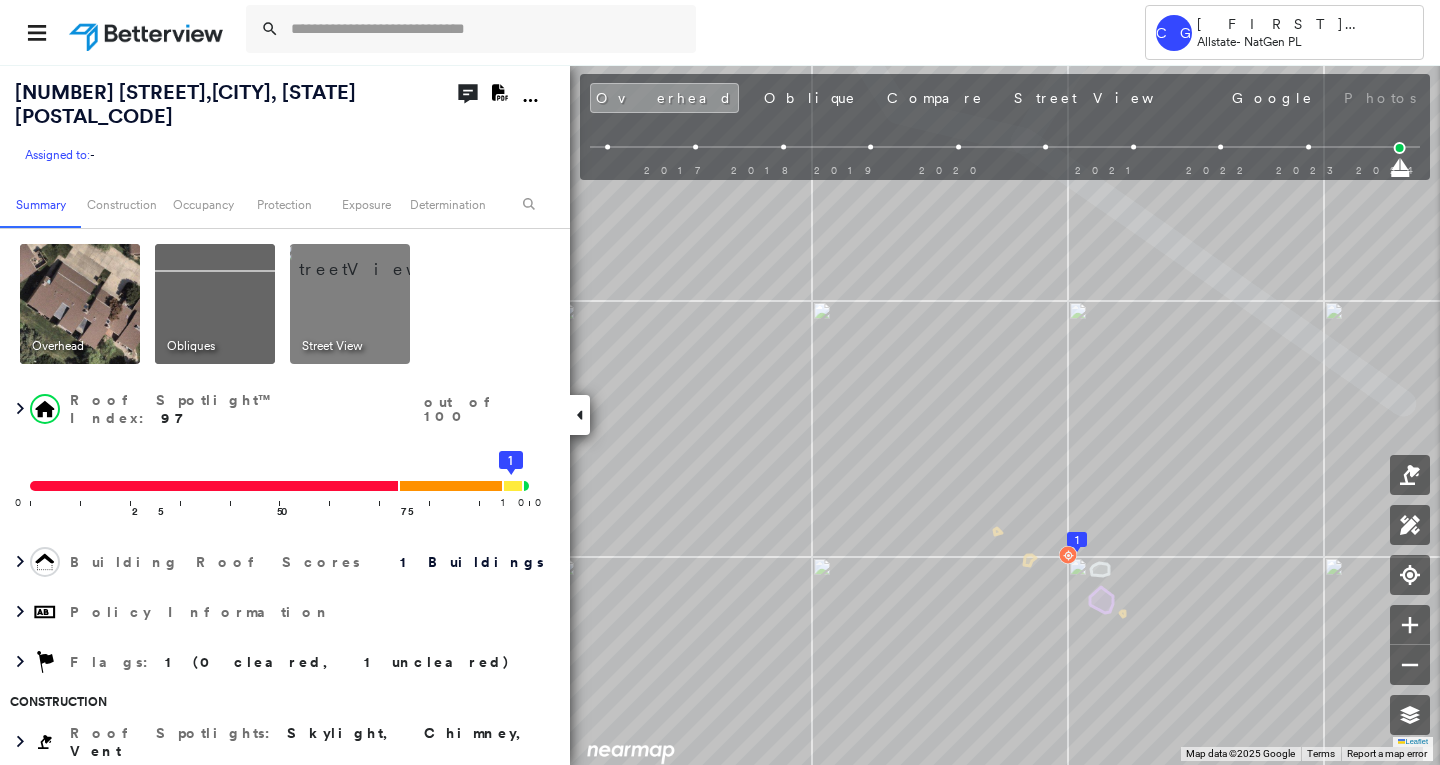 scroll, scrollTop: 0, scrollLeft: 0, axis: both 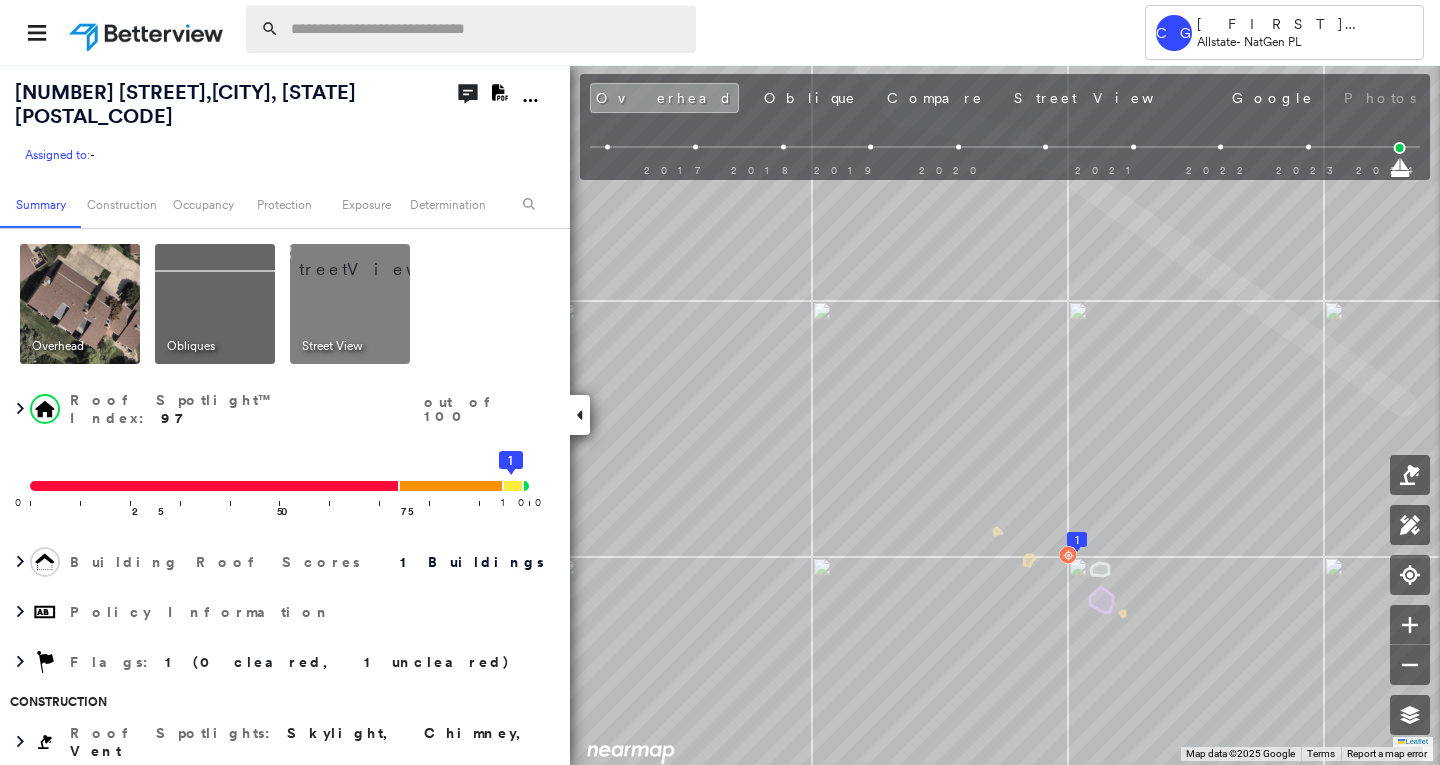 drag, startPoint x: 0, startPoint y: 0, endPoint x: 331, endPoint y: 33, distance: 332.64096 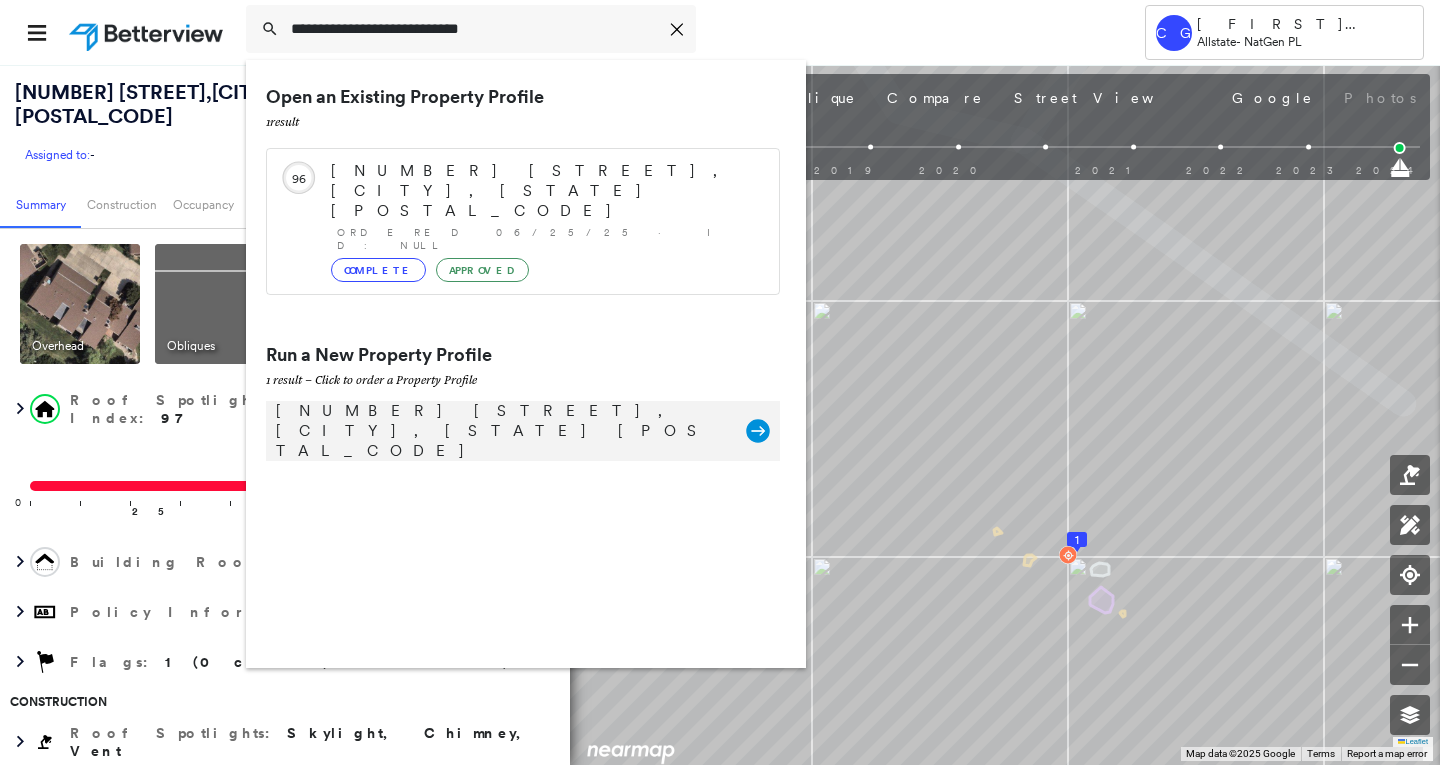 type on "**********" 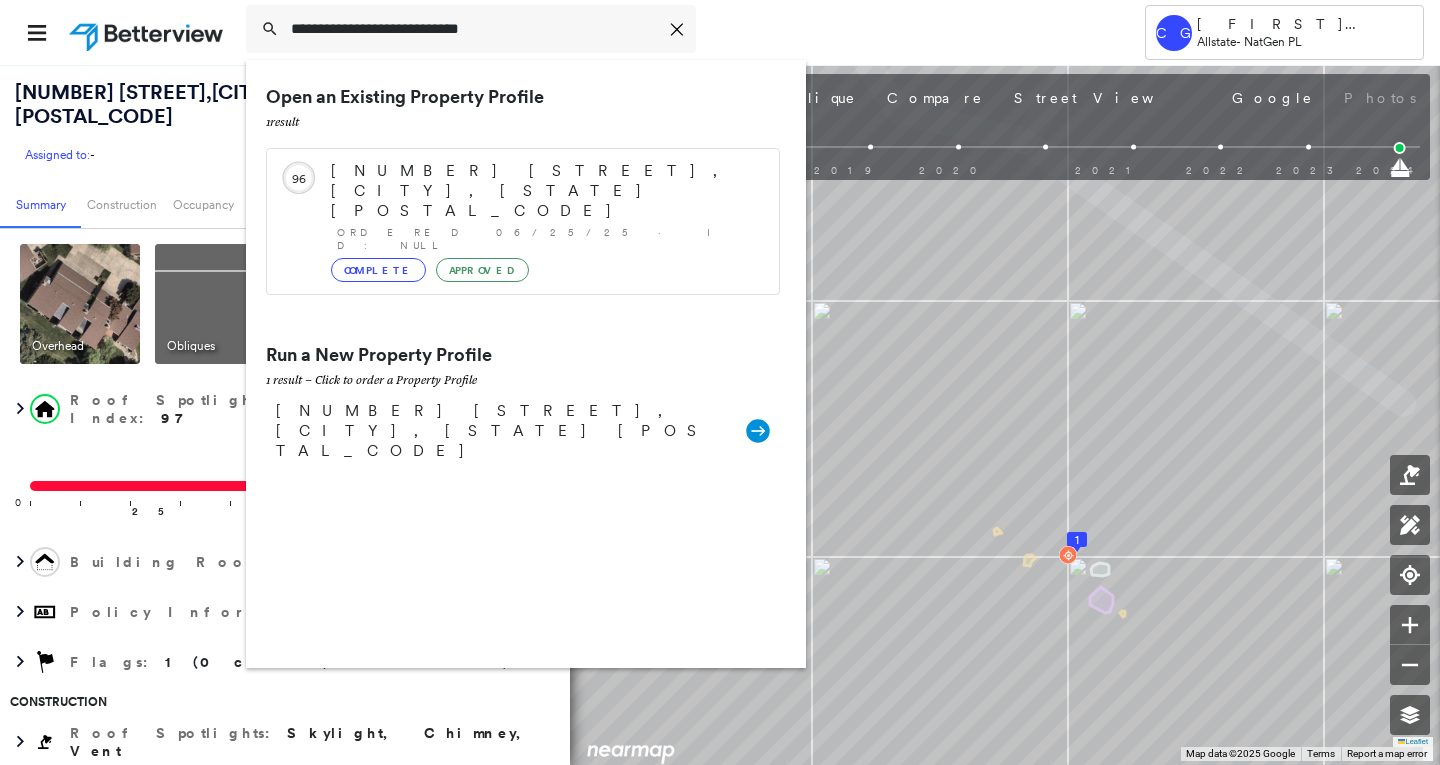 drag, startPoint x: 384, startPoint y: 375, endPoint x: 396, endPoint y: 376, distance: 12.0415945 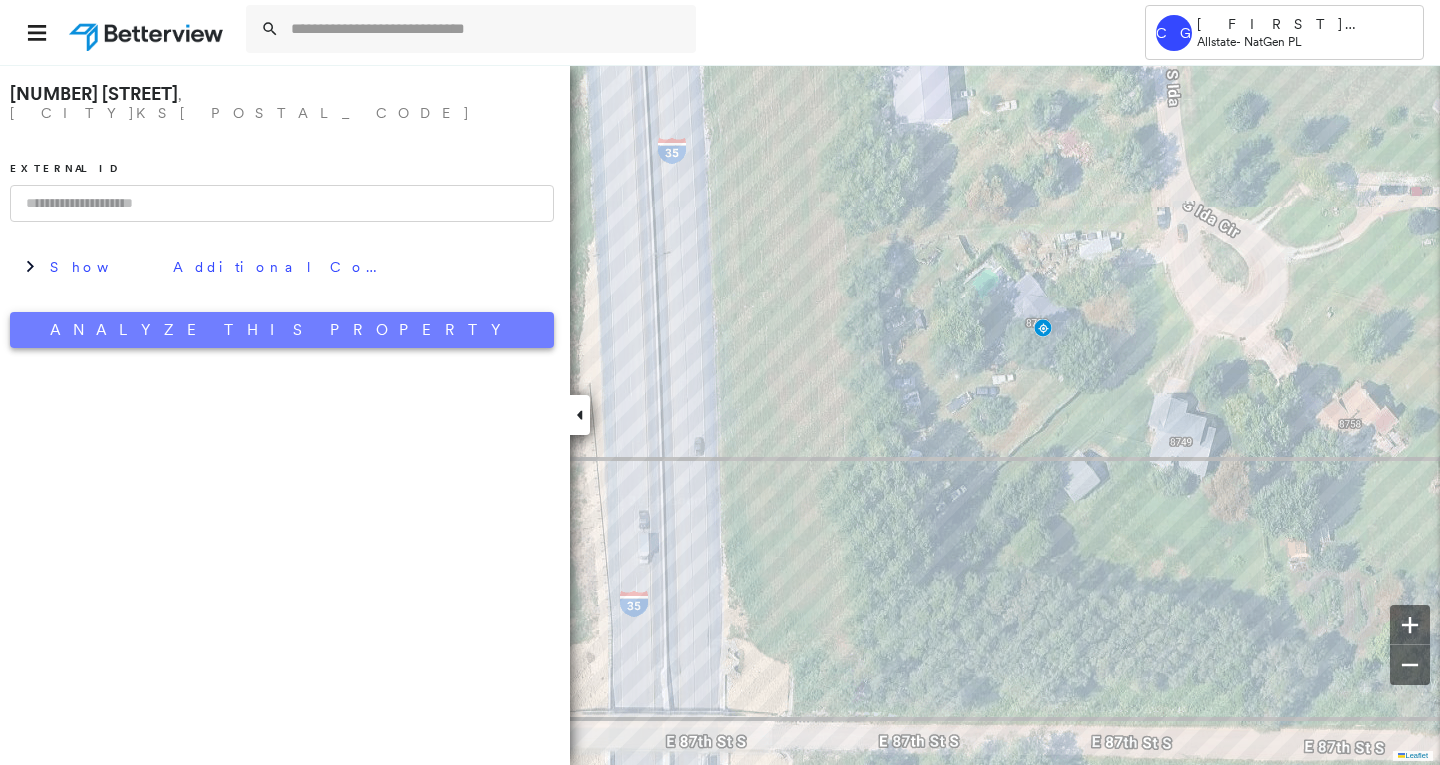 click on "Analyze This Property" at bounding box center [282, 330] 